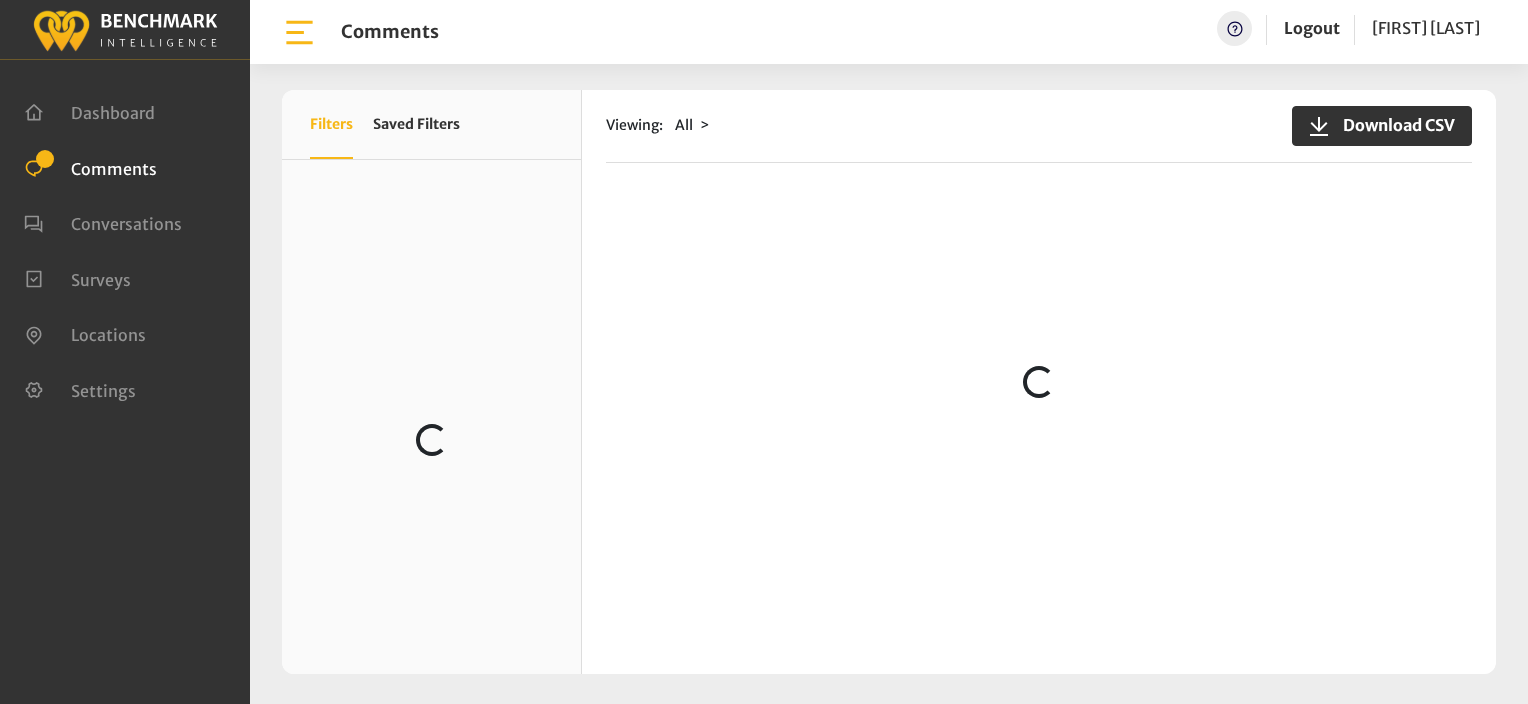 scroll, scrollTop: 0, scrollLeft: 0, axis: both 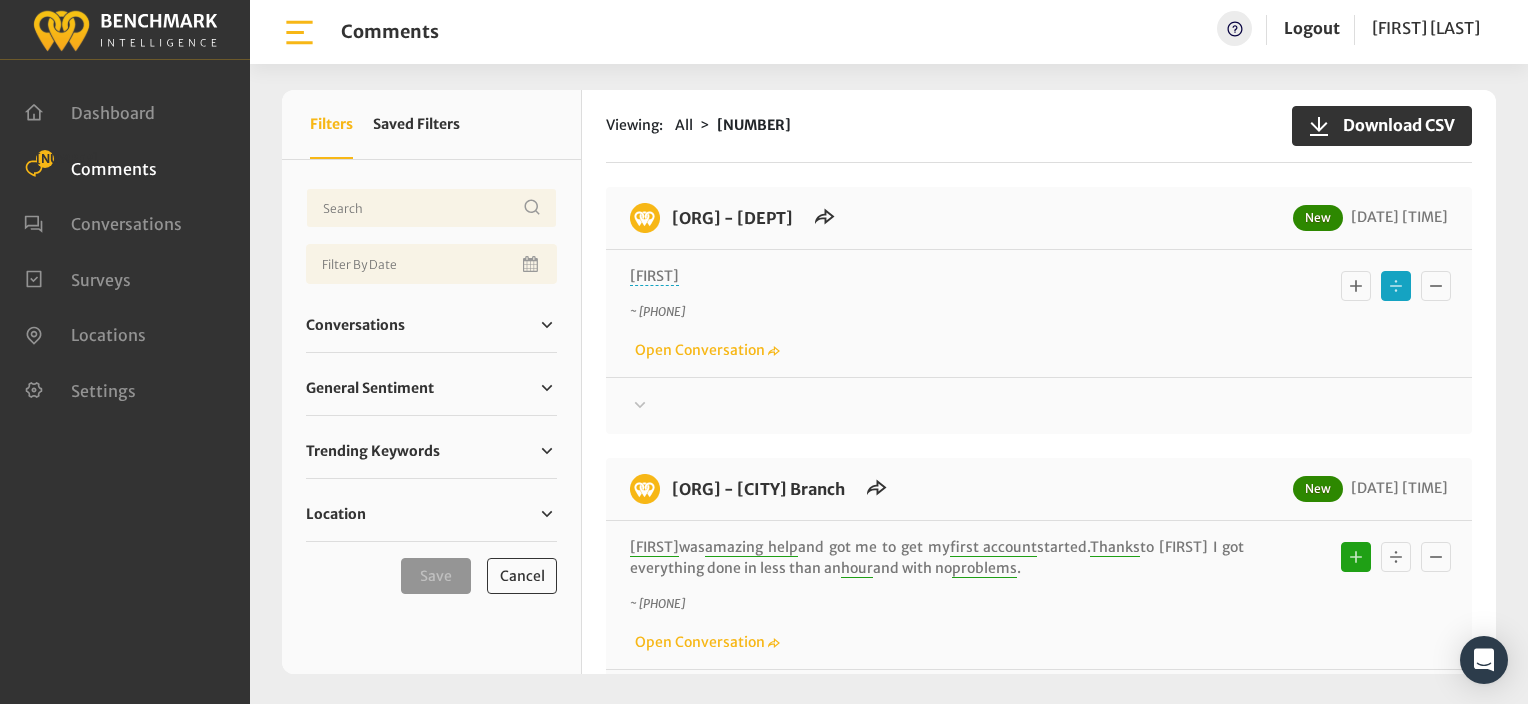 click 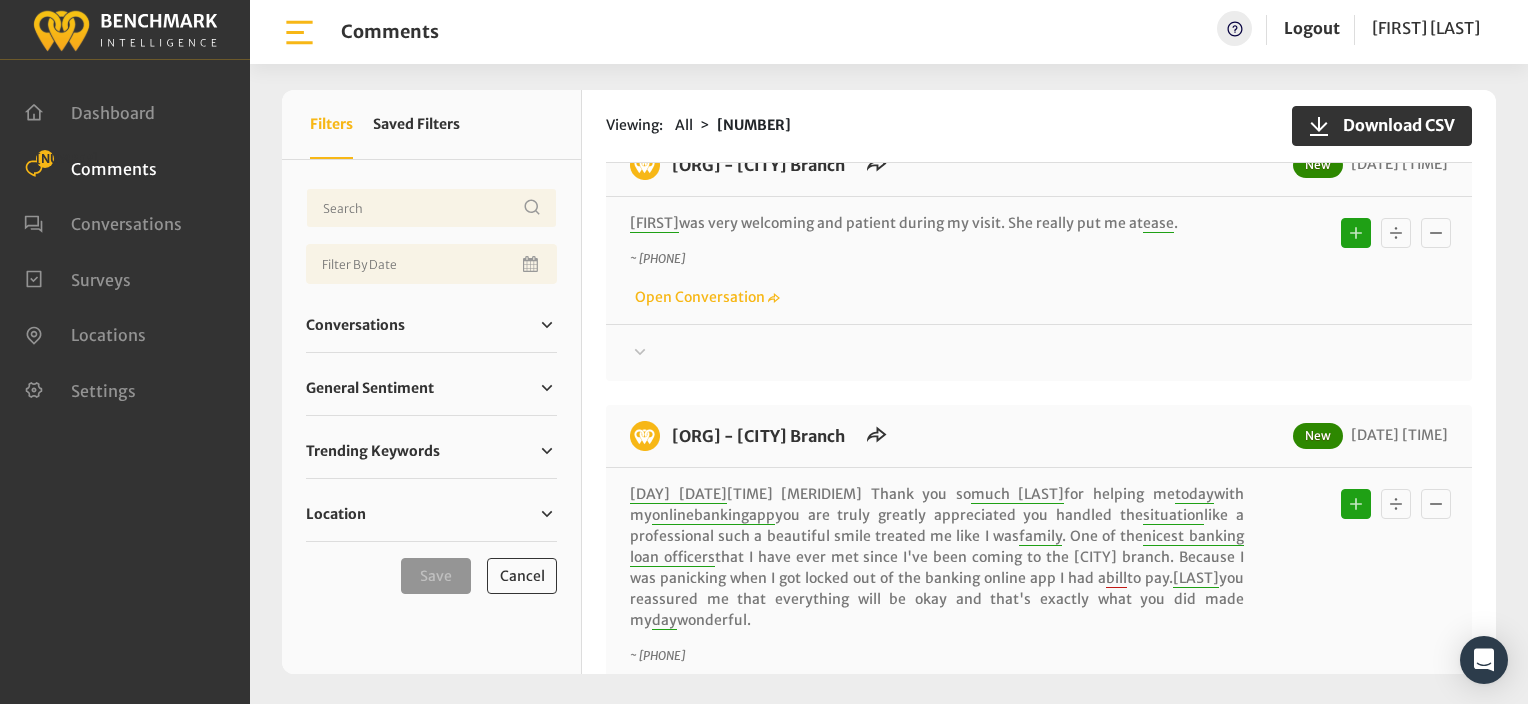 scroll, scrollTop: 2861, scrollLeft: 0, axis: vertical 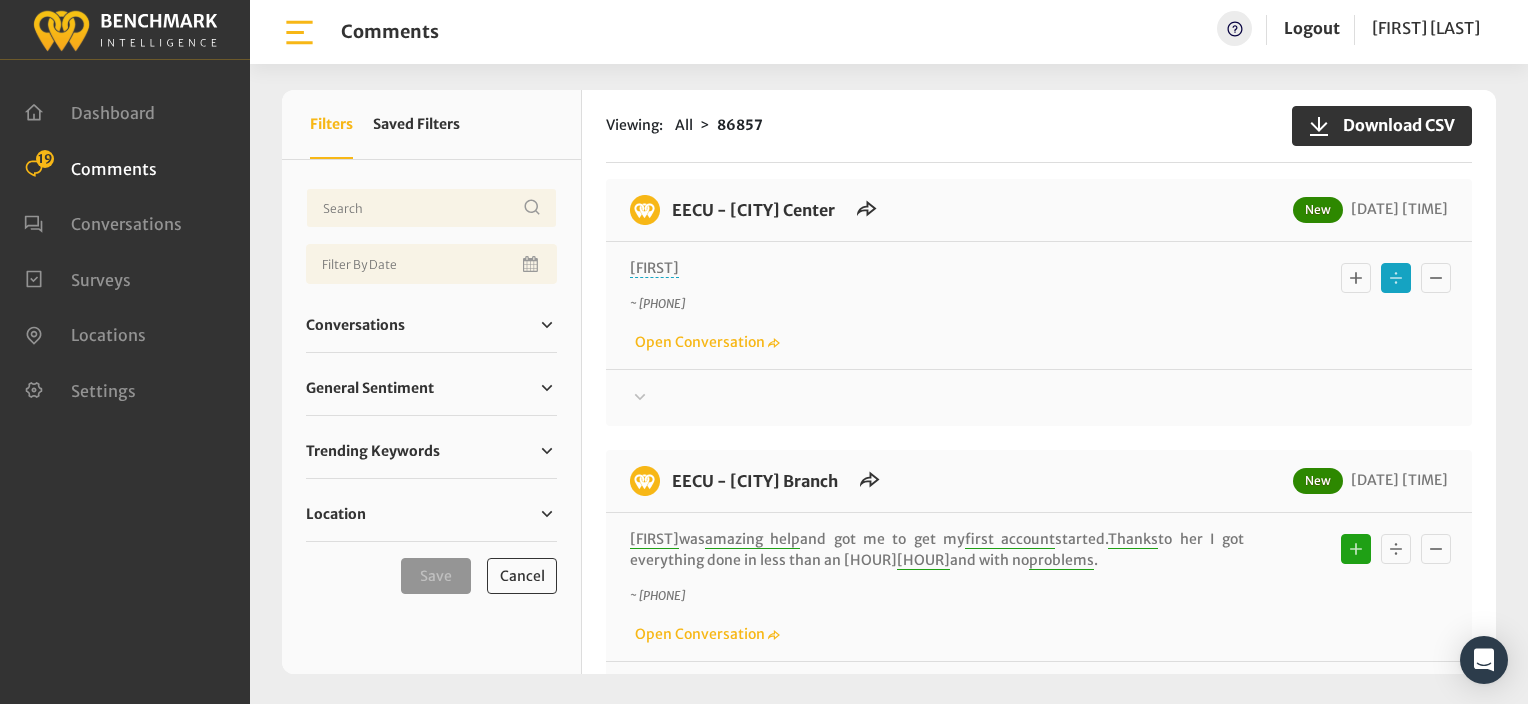 click 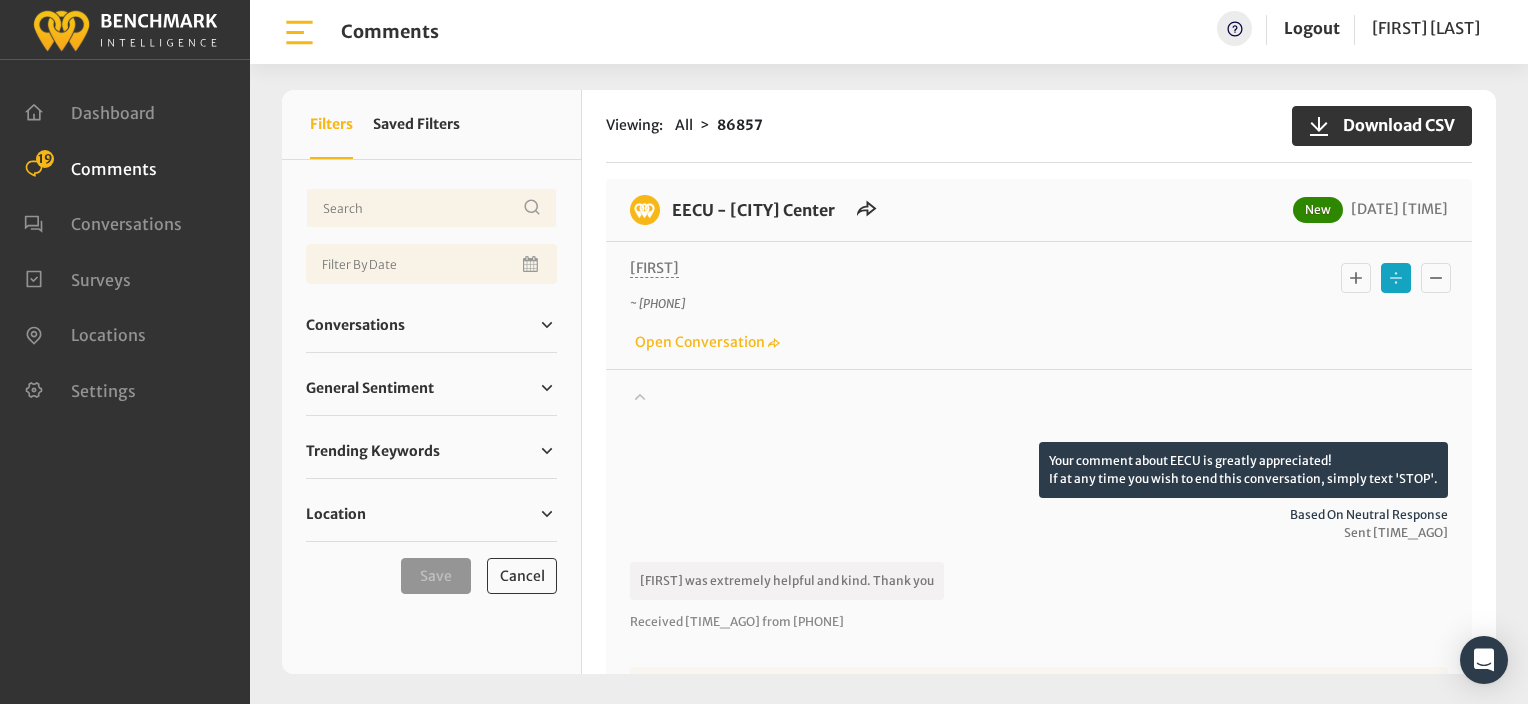 click 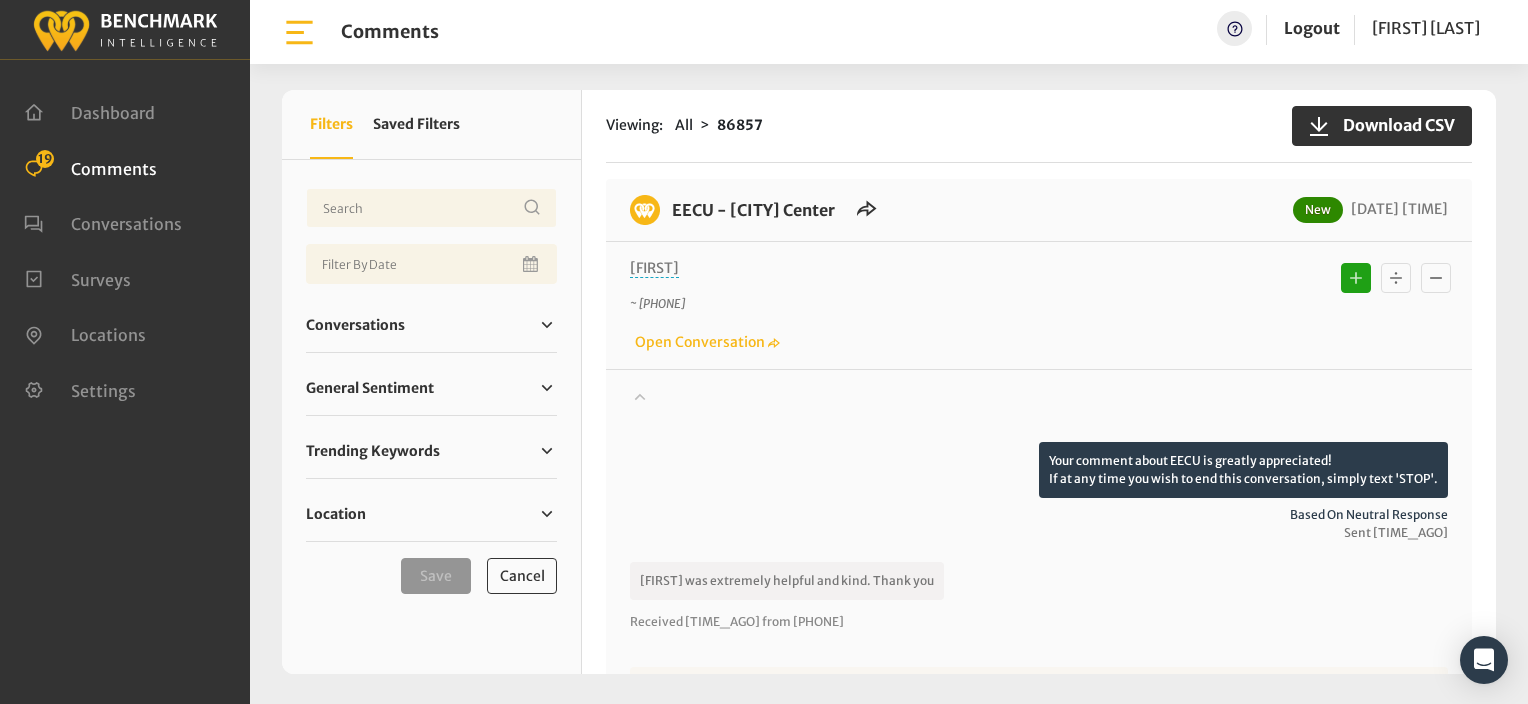 type 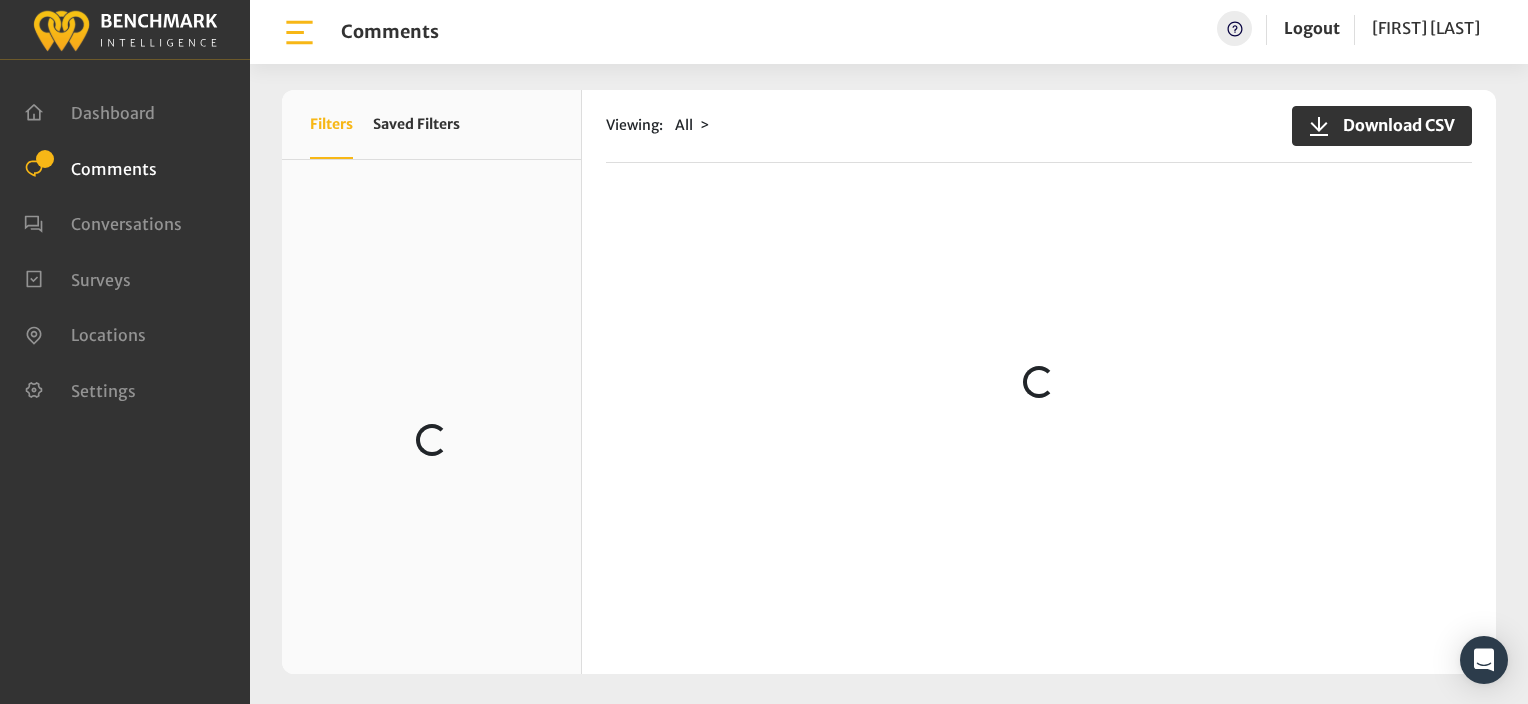 scroll, scrollTop: 0, scrollLeft: 0, axis: both 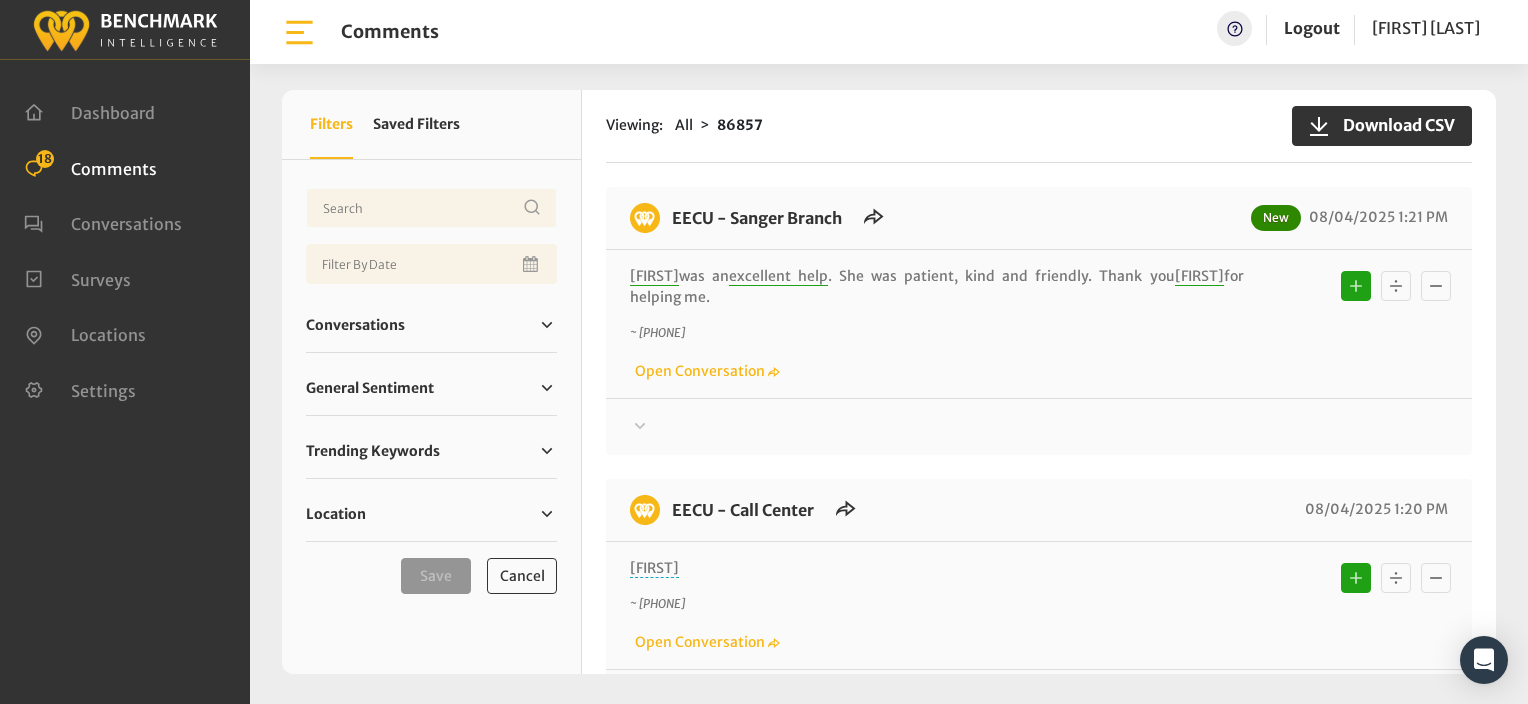 click on "Comments" 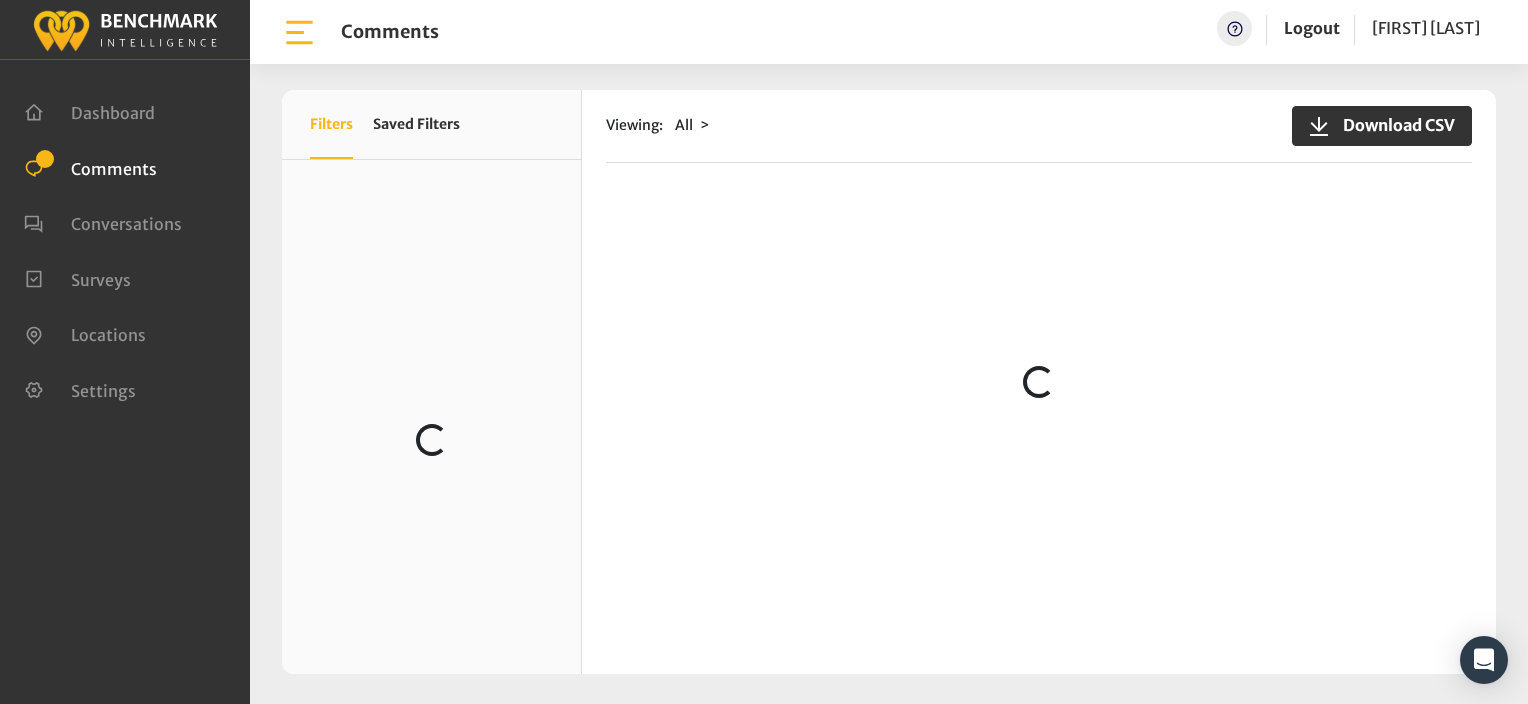 scroll, scrollTop: 0, scrollLeft: 0, axis: both 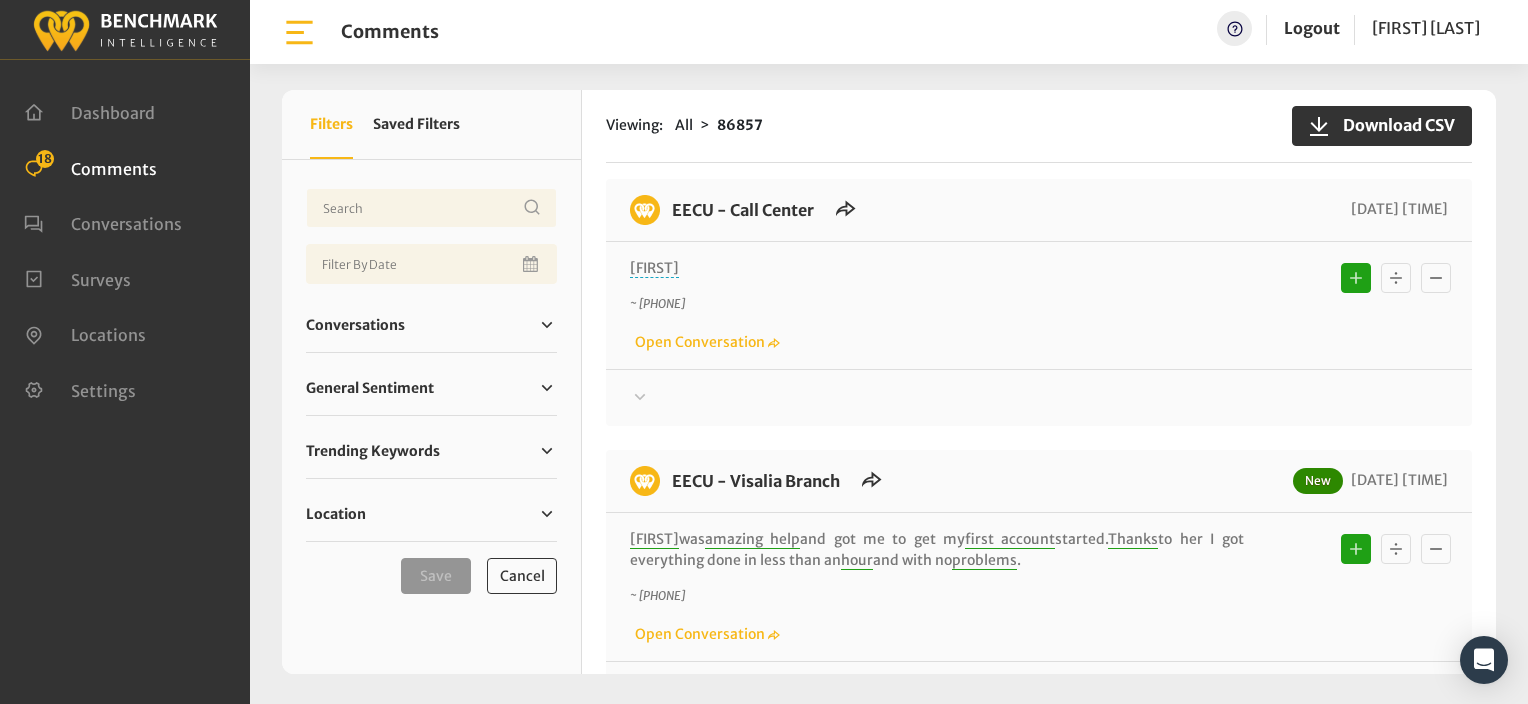 click 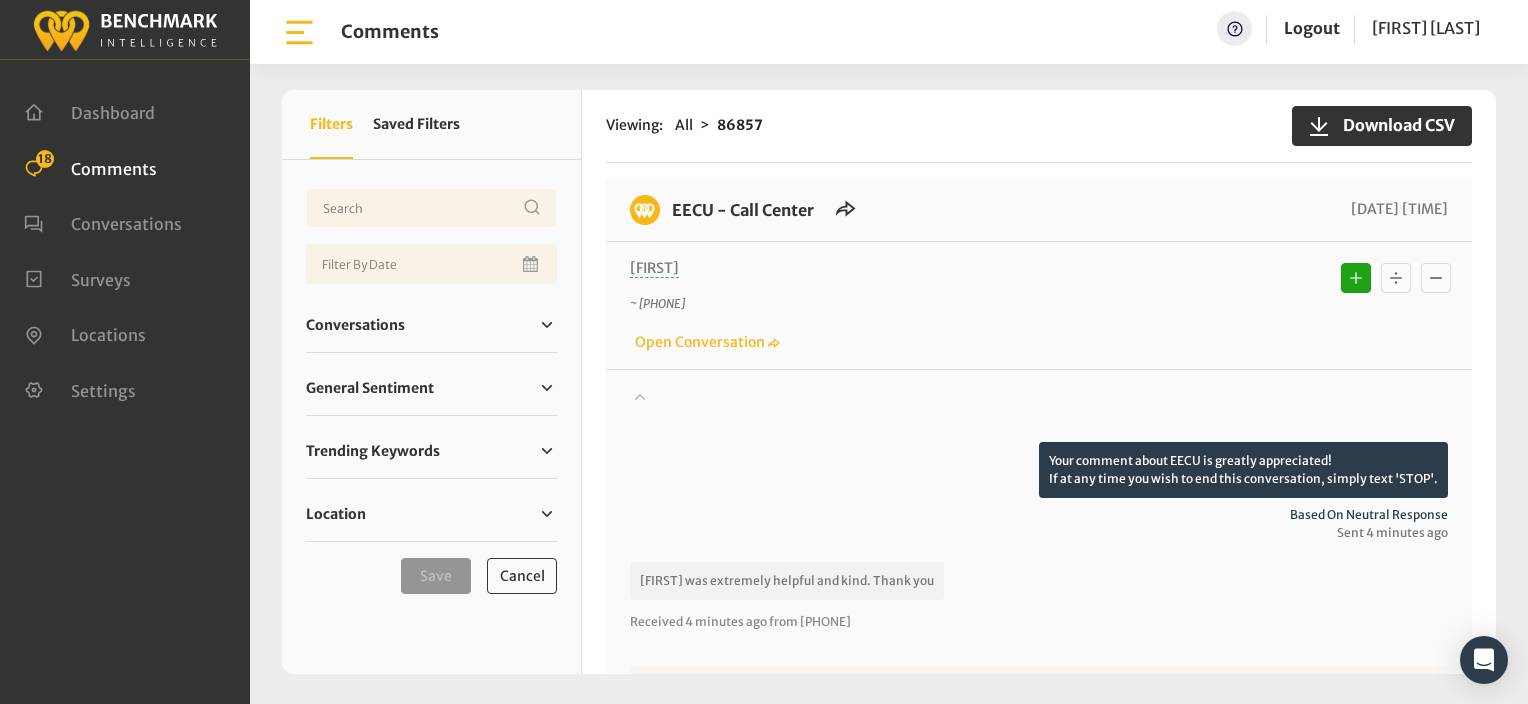 click 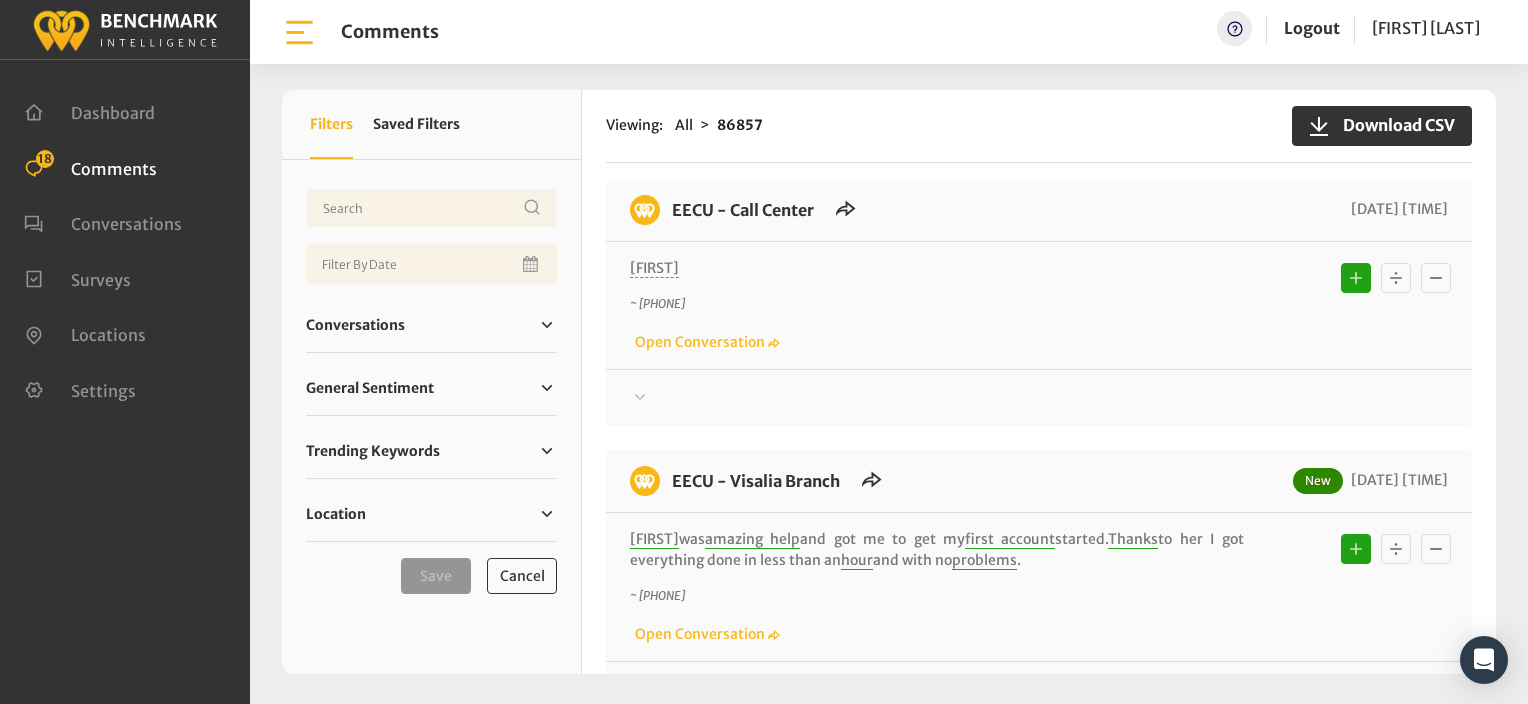 click on "EECU - Call Center
08/04/2025 1:20 PM" 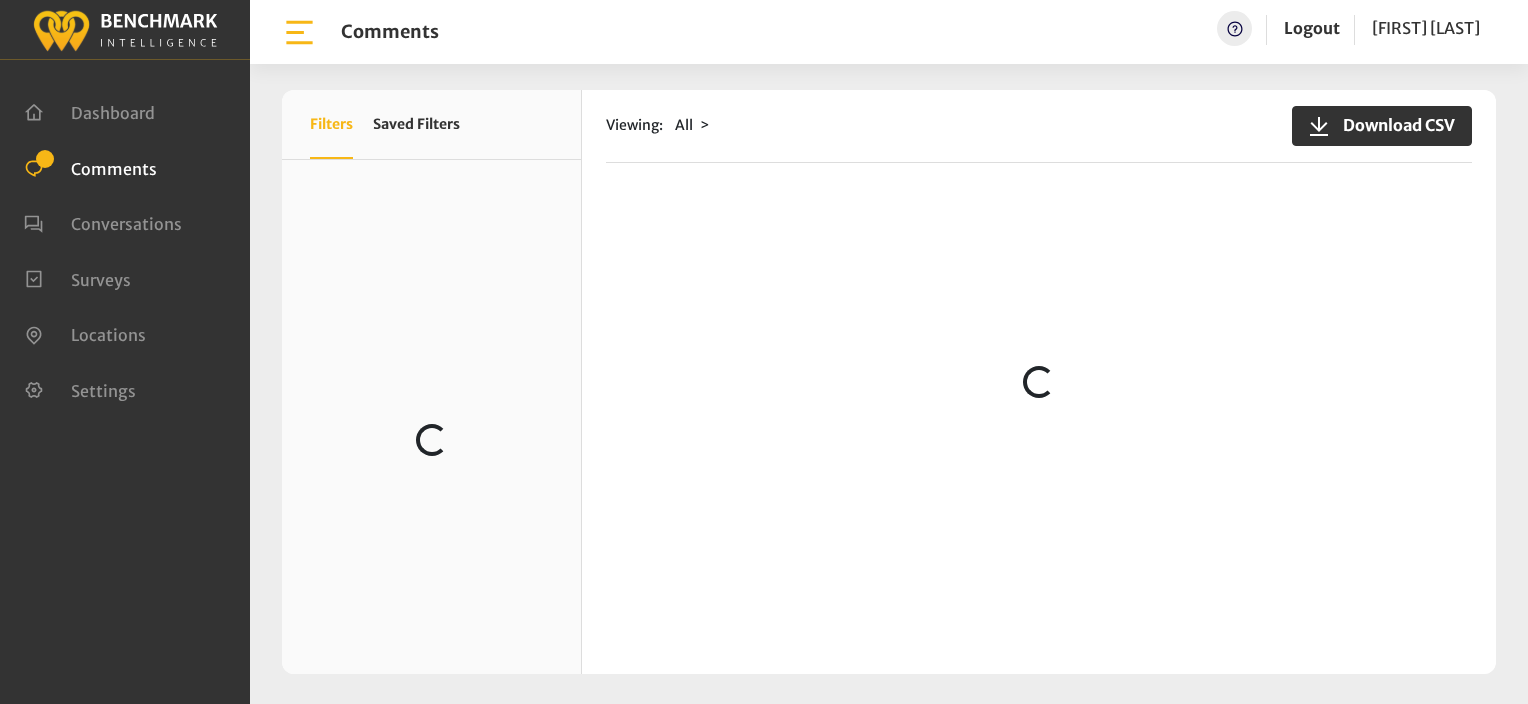 scroll, scrollTop: 0, scrollLeft: 0, axis: both 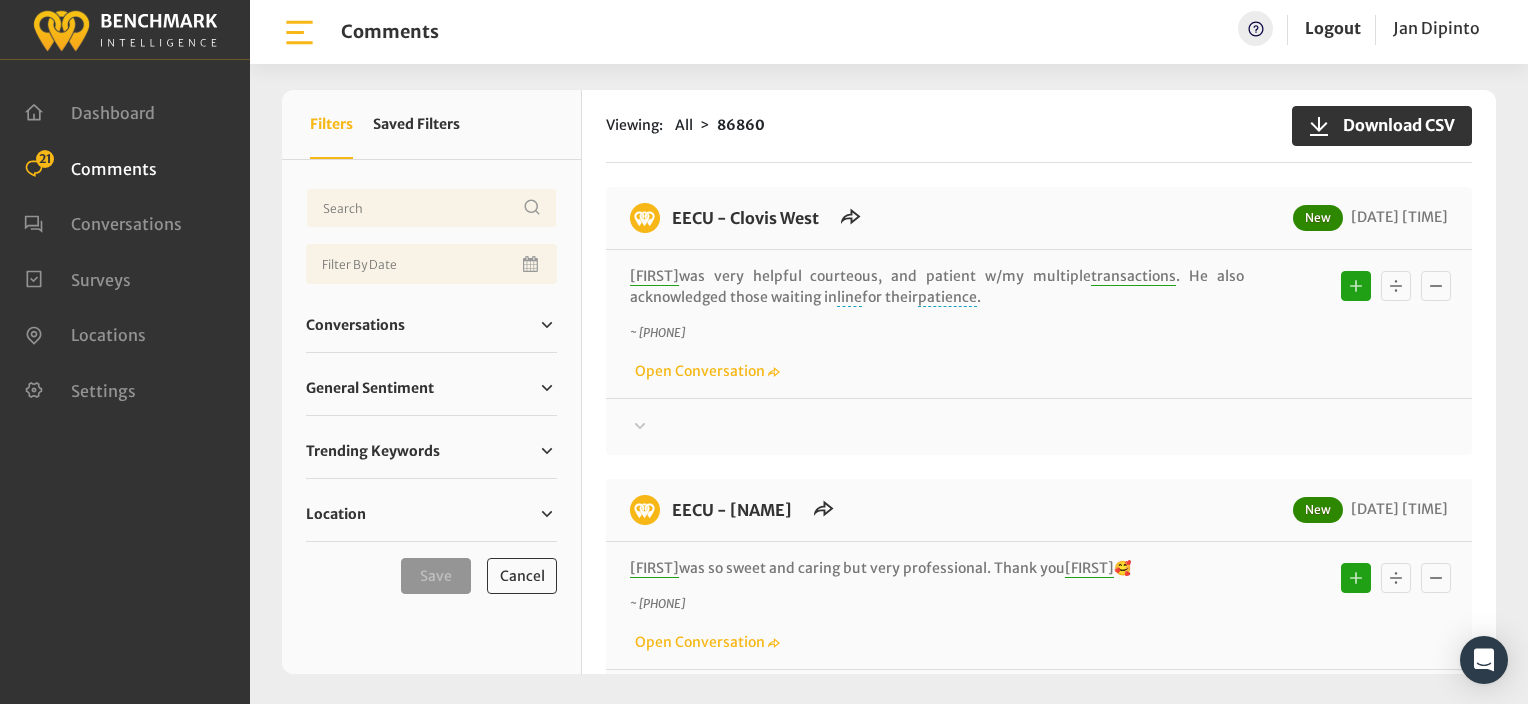 click on "Viewing:
All
86860
Download CSV" 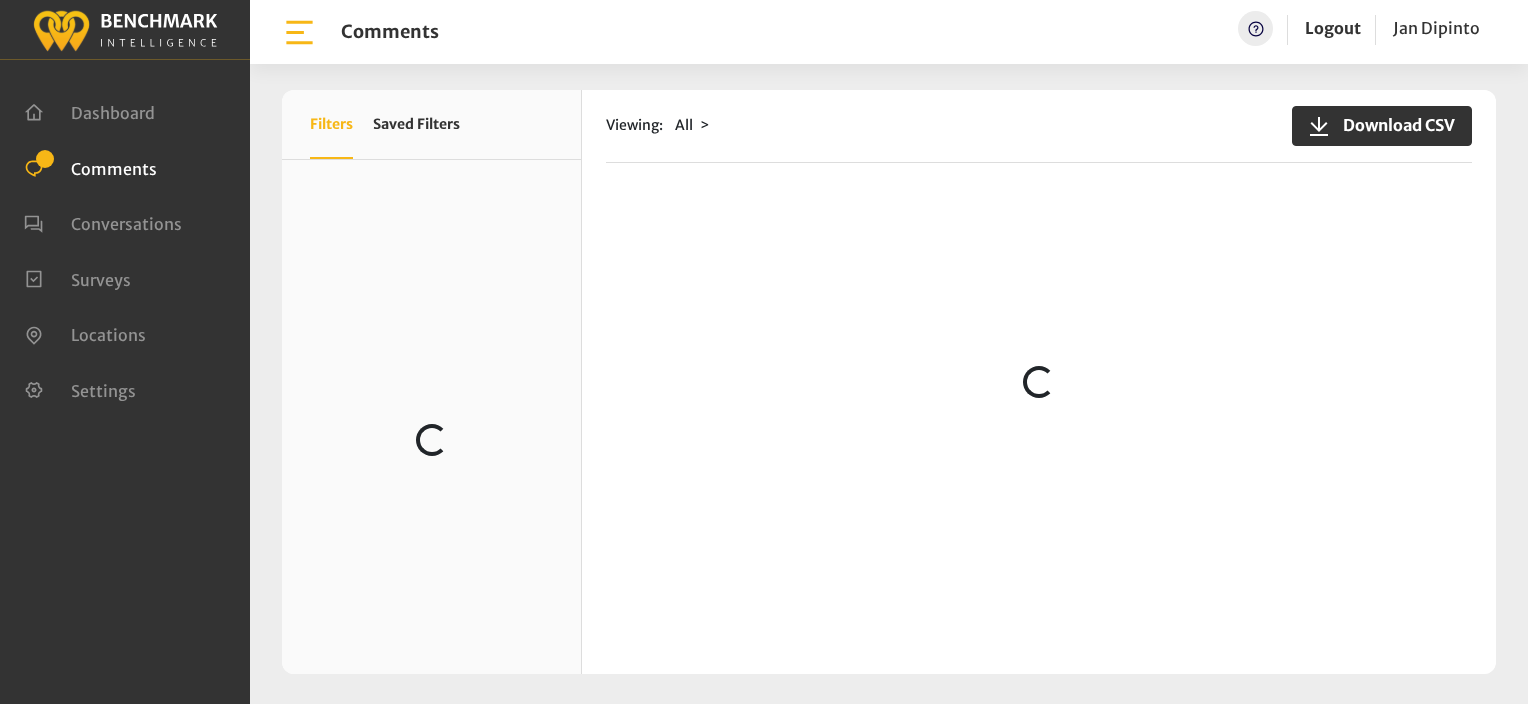 scroll, scrollTop: 0, scrollLeft: 0, axis: both 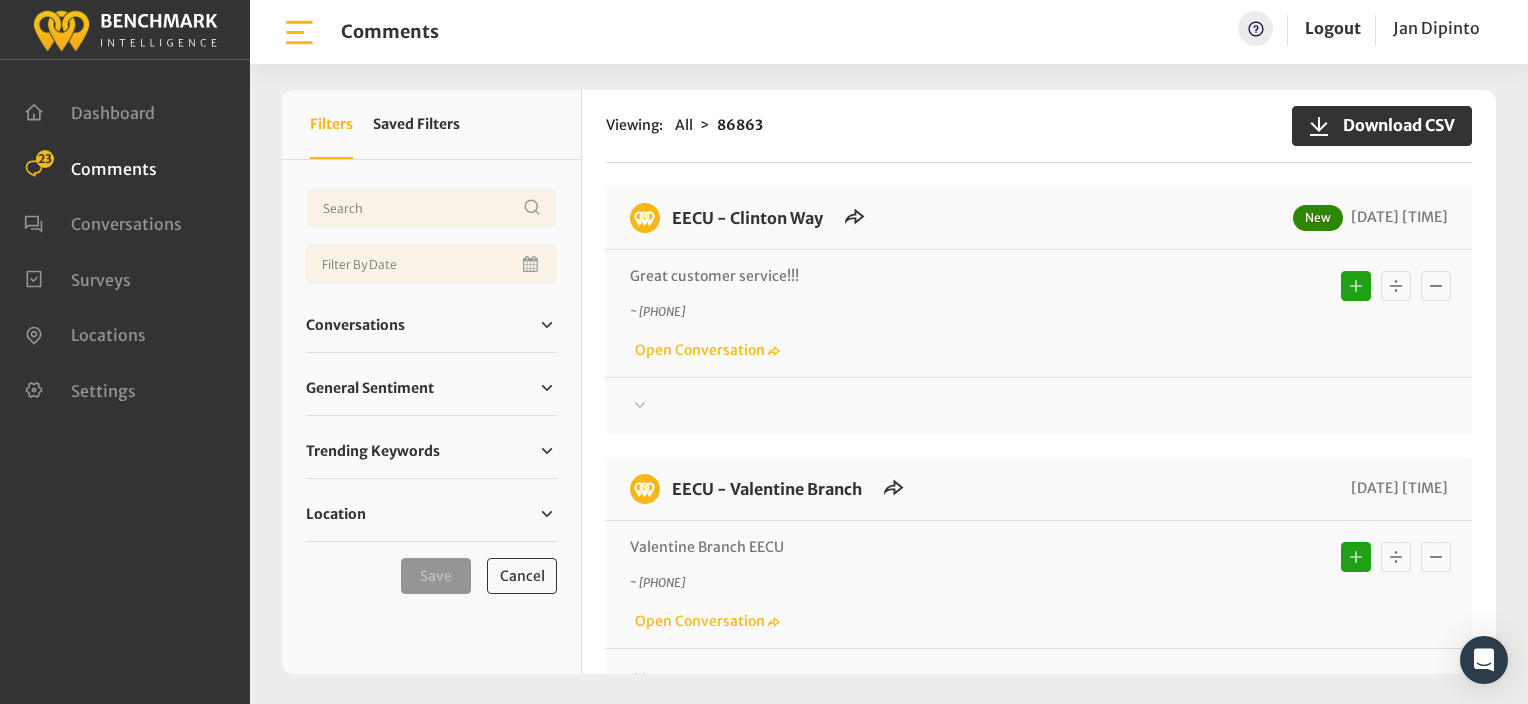 click on "EECU - Clinton Way
New
08/04/2025 2:32 PM" 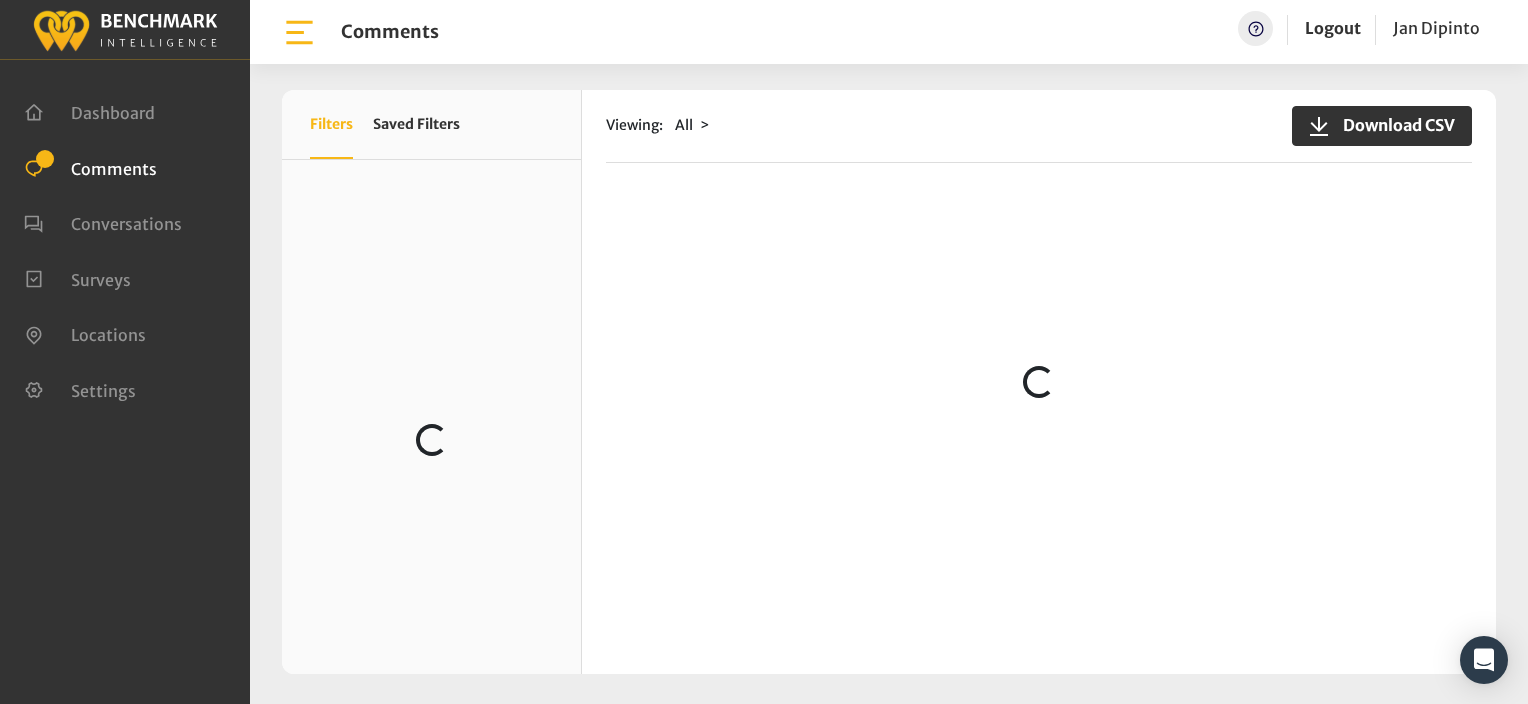 scroll, scrollTop: 0, scrollLeft: 0, axis: both 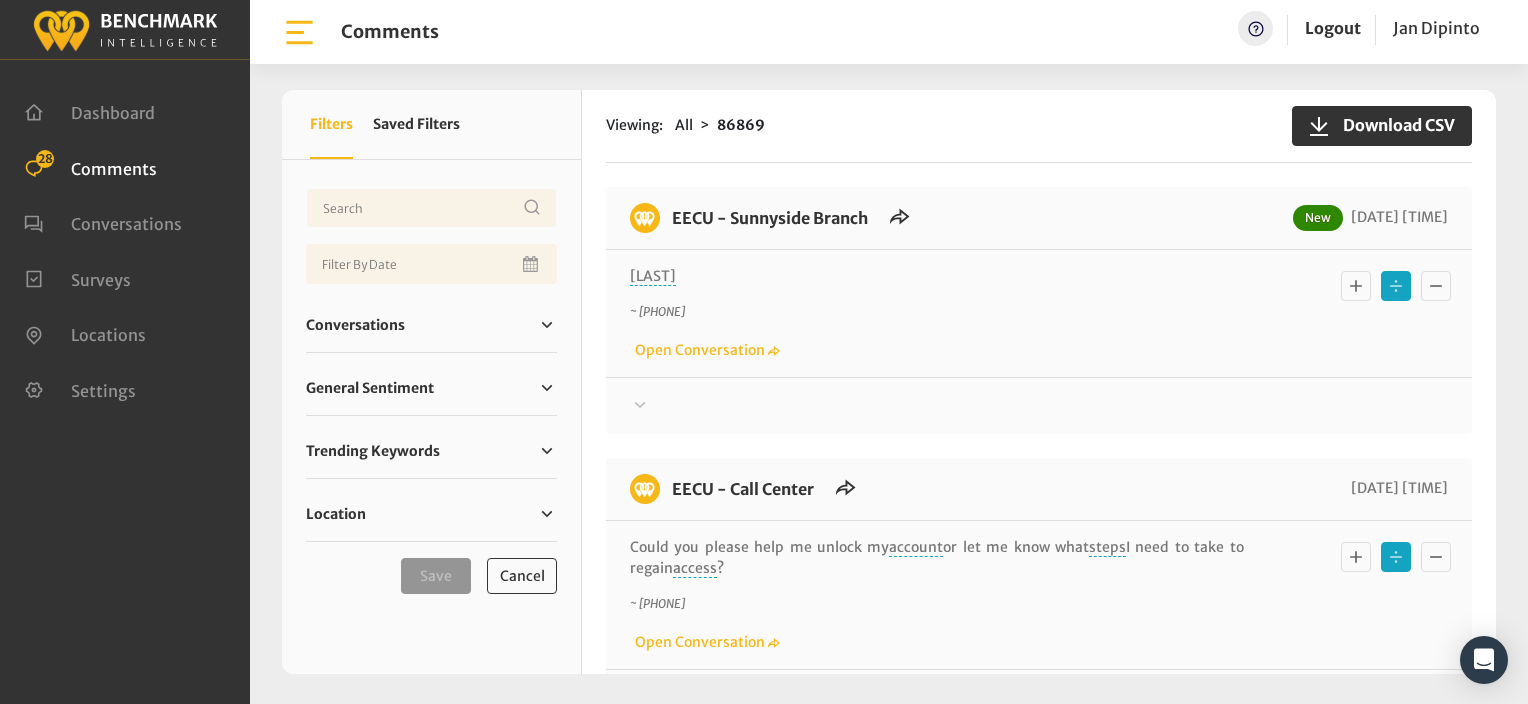 click on "~ +15595194091
Open Conversation" 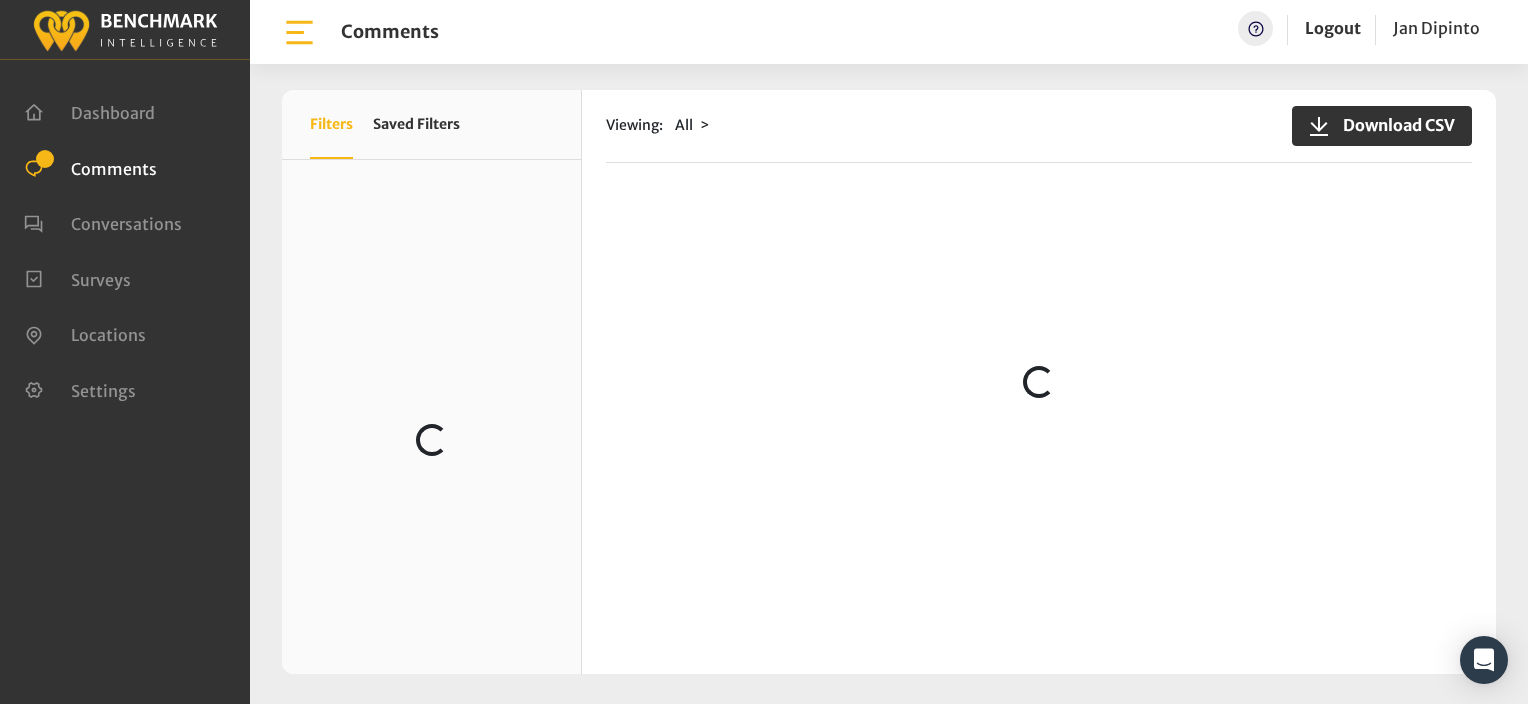 scroll, scrollTop: 0, scrollLeft: 0, axis: both 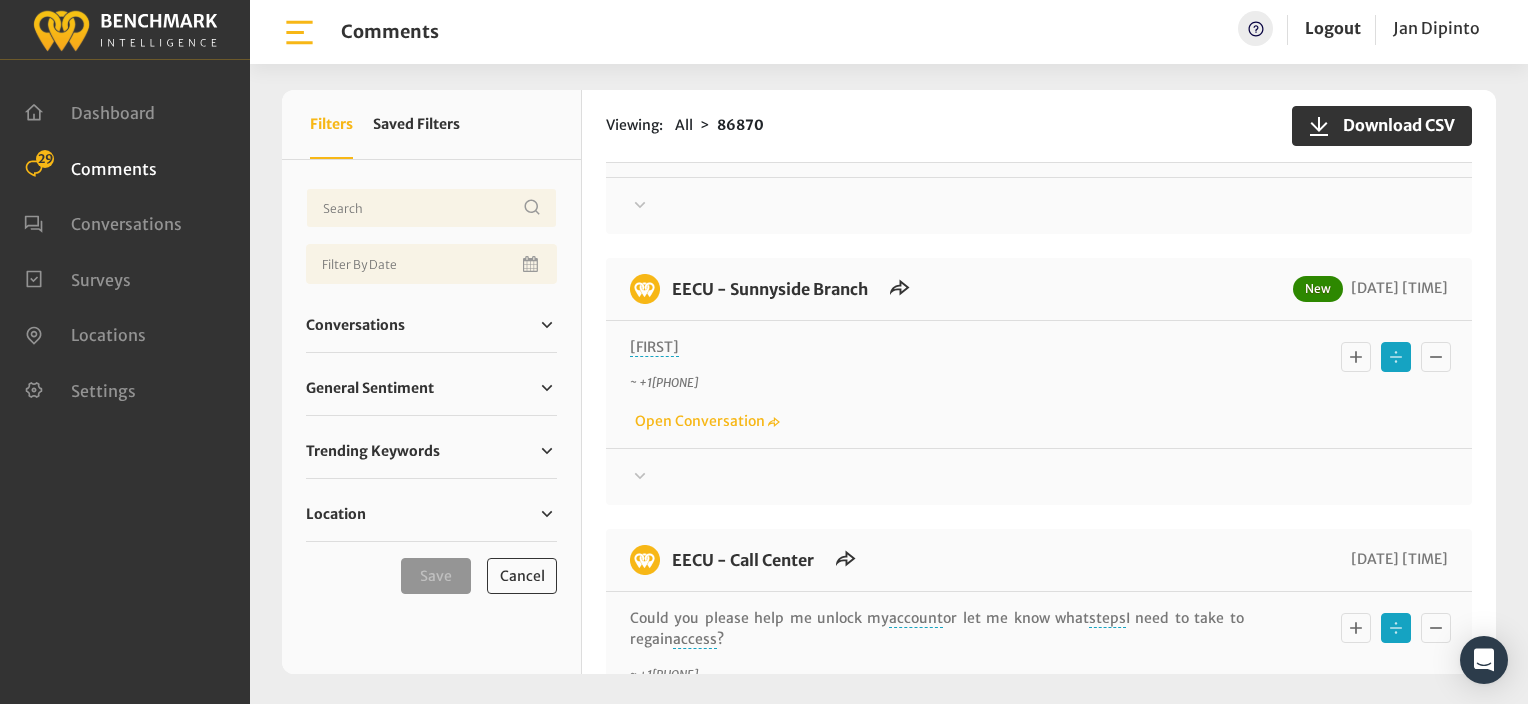 click 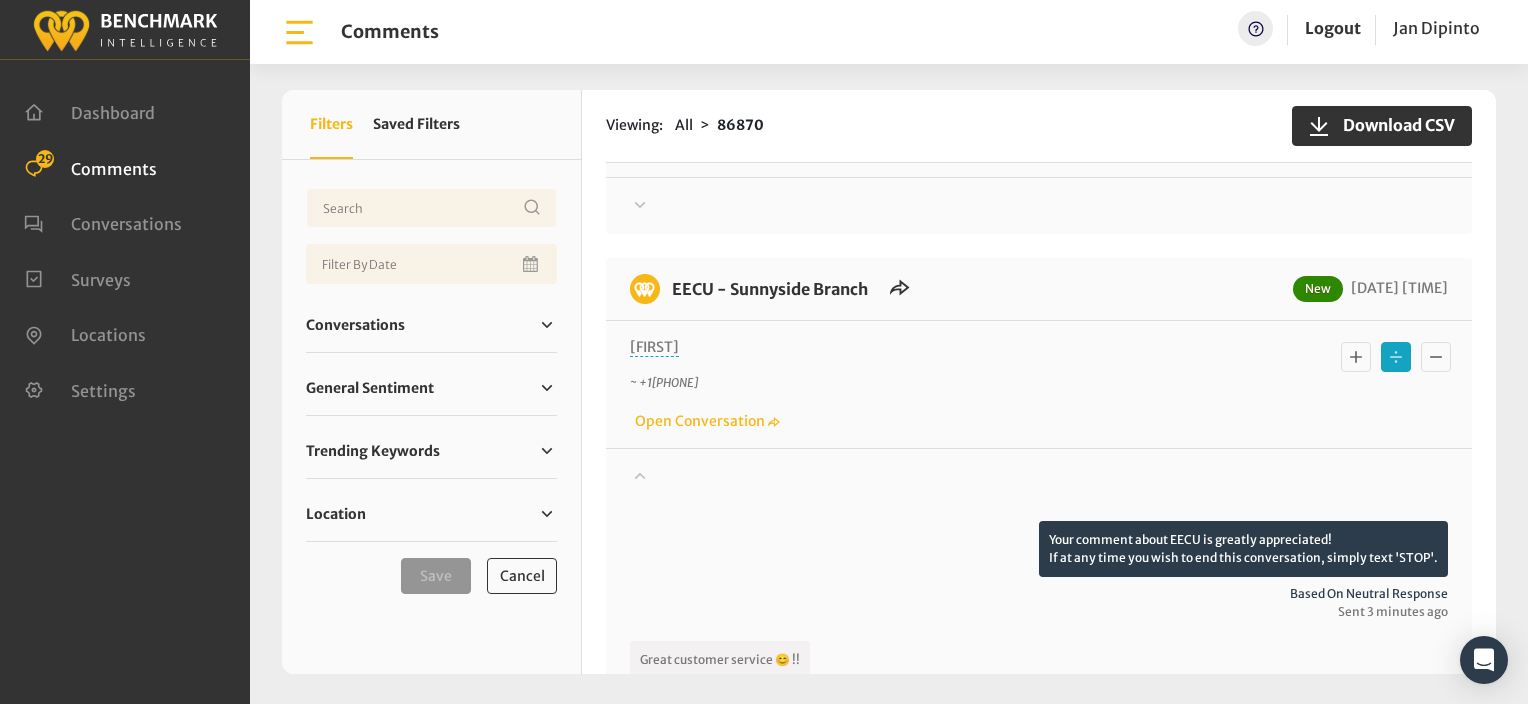 click 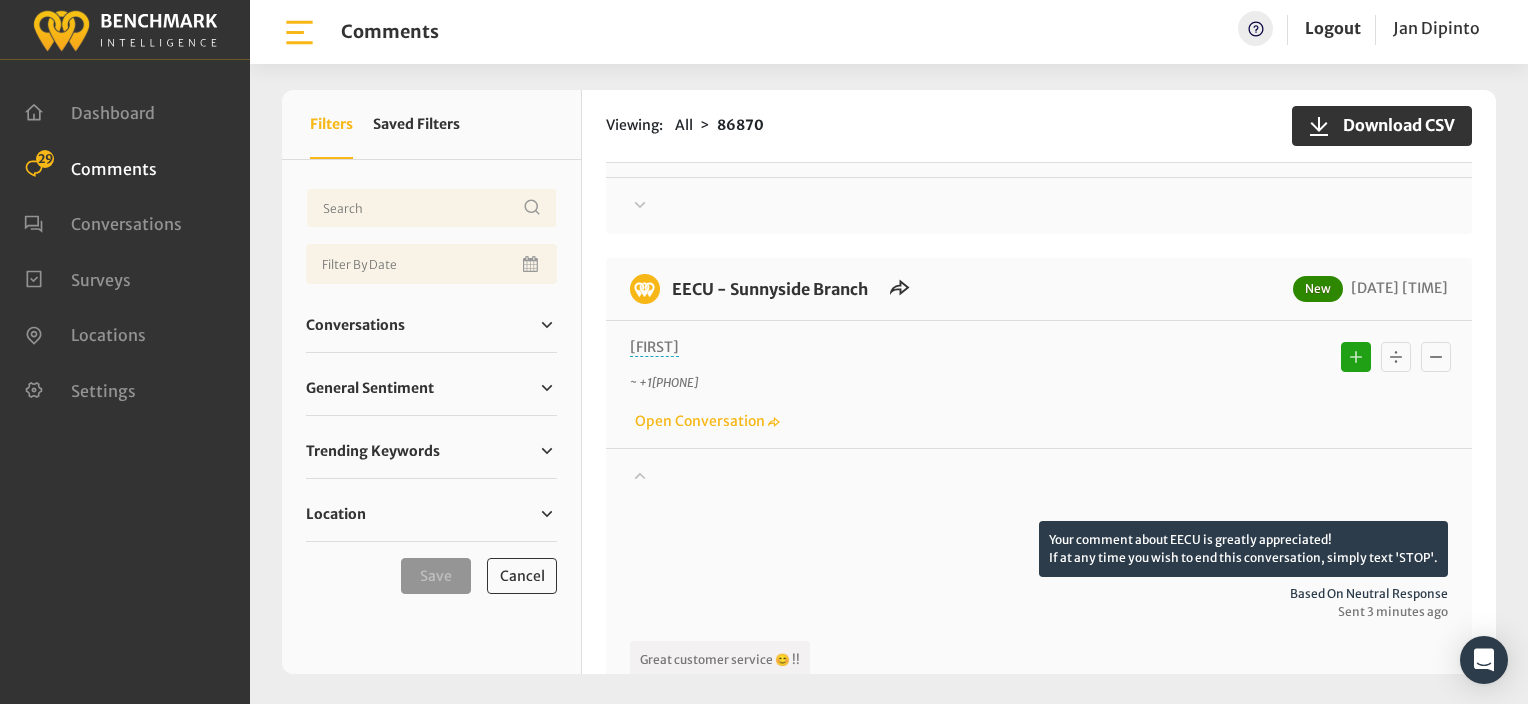 type 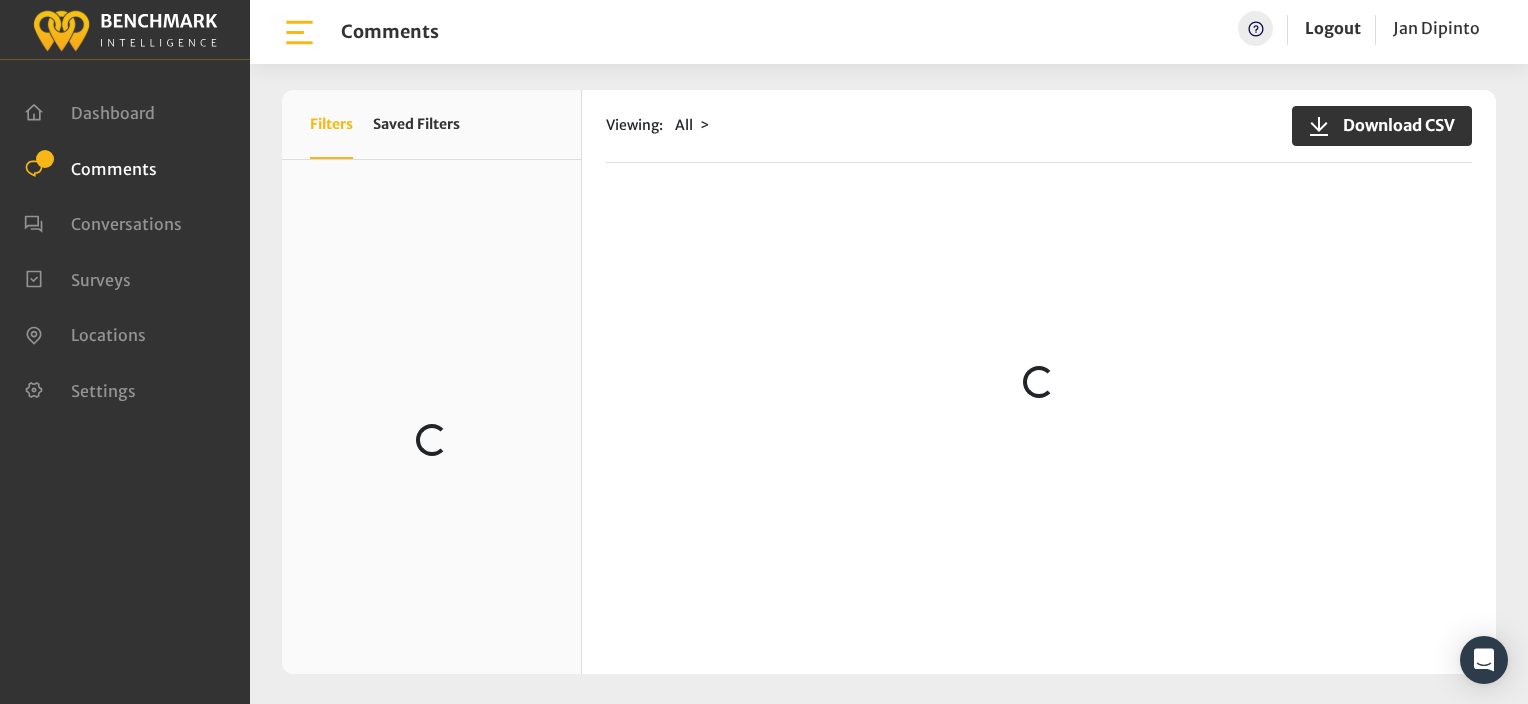 scroll, scrollTop: 0, scrollLeft: 0, axis: both 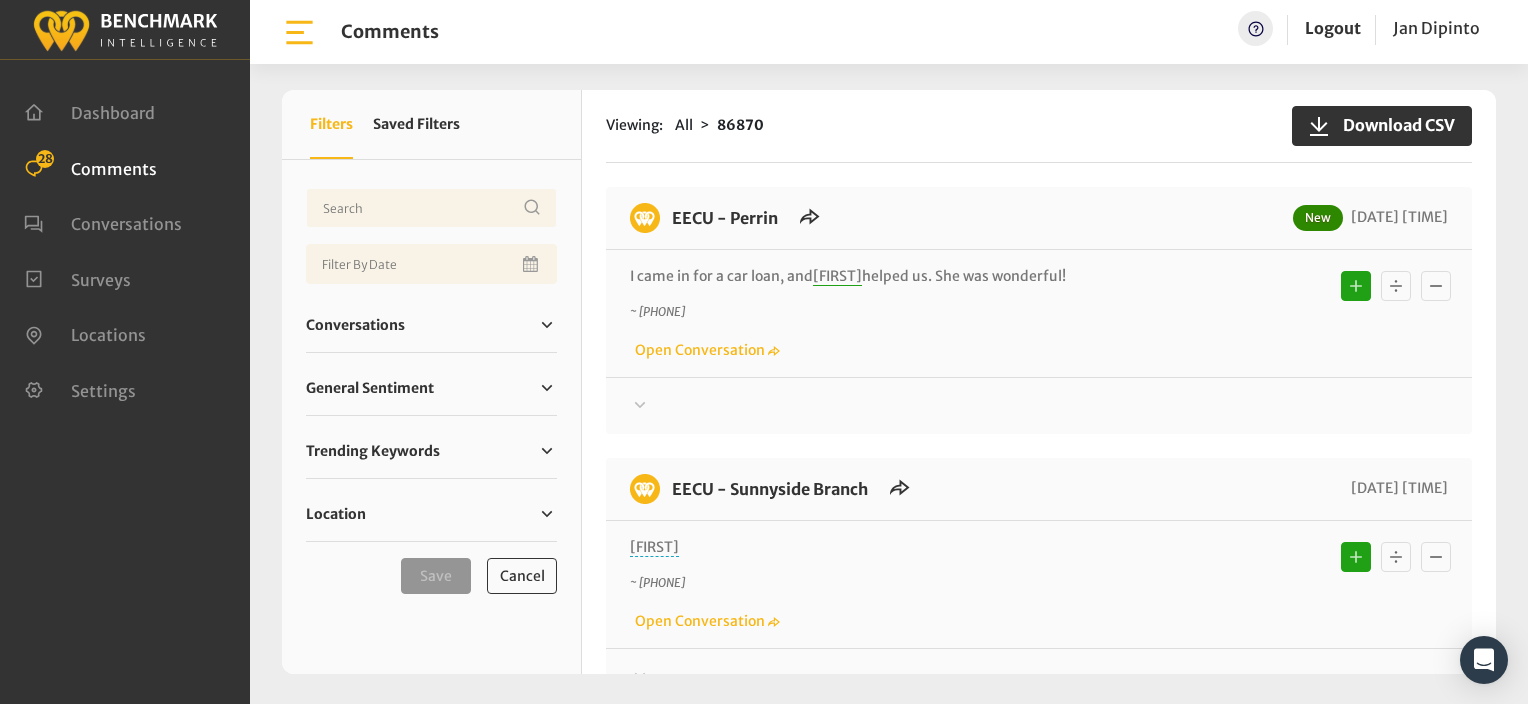 click on "Viewing:
All
86870
Download CSV" 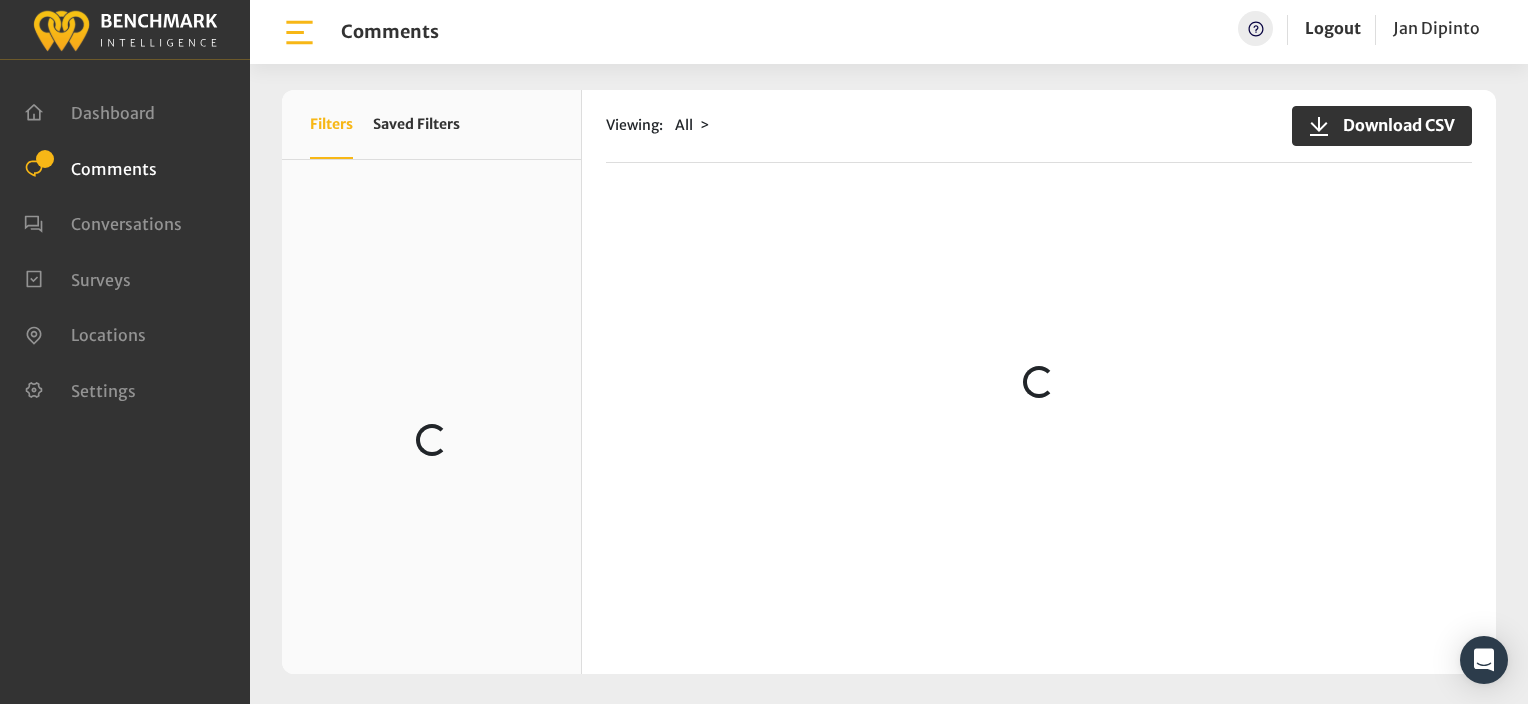 scroll, scrollTop: 0, scrollLeft: 0, axis: both 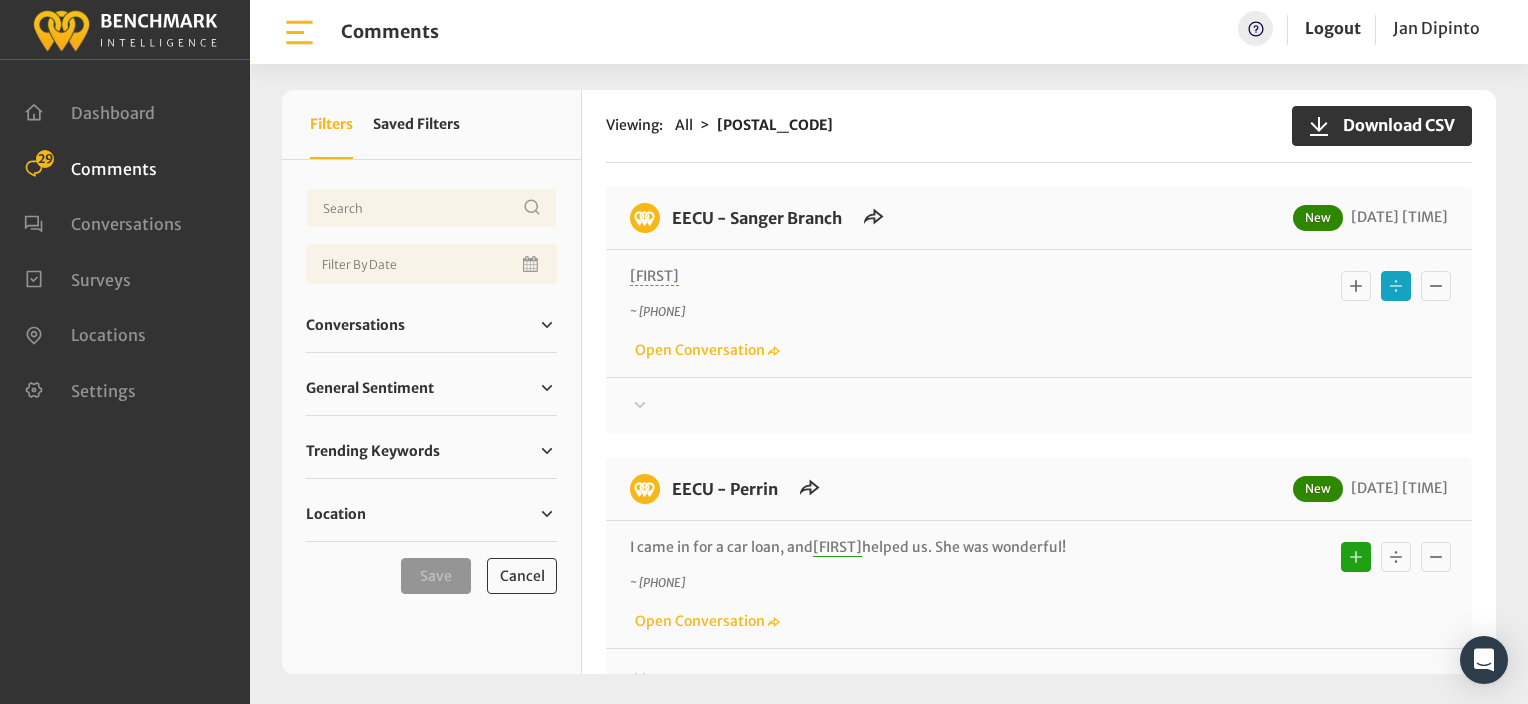 click 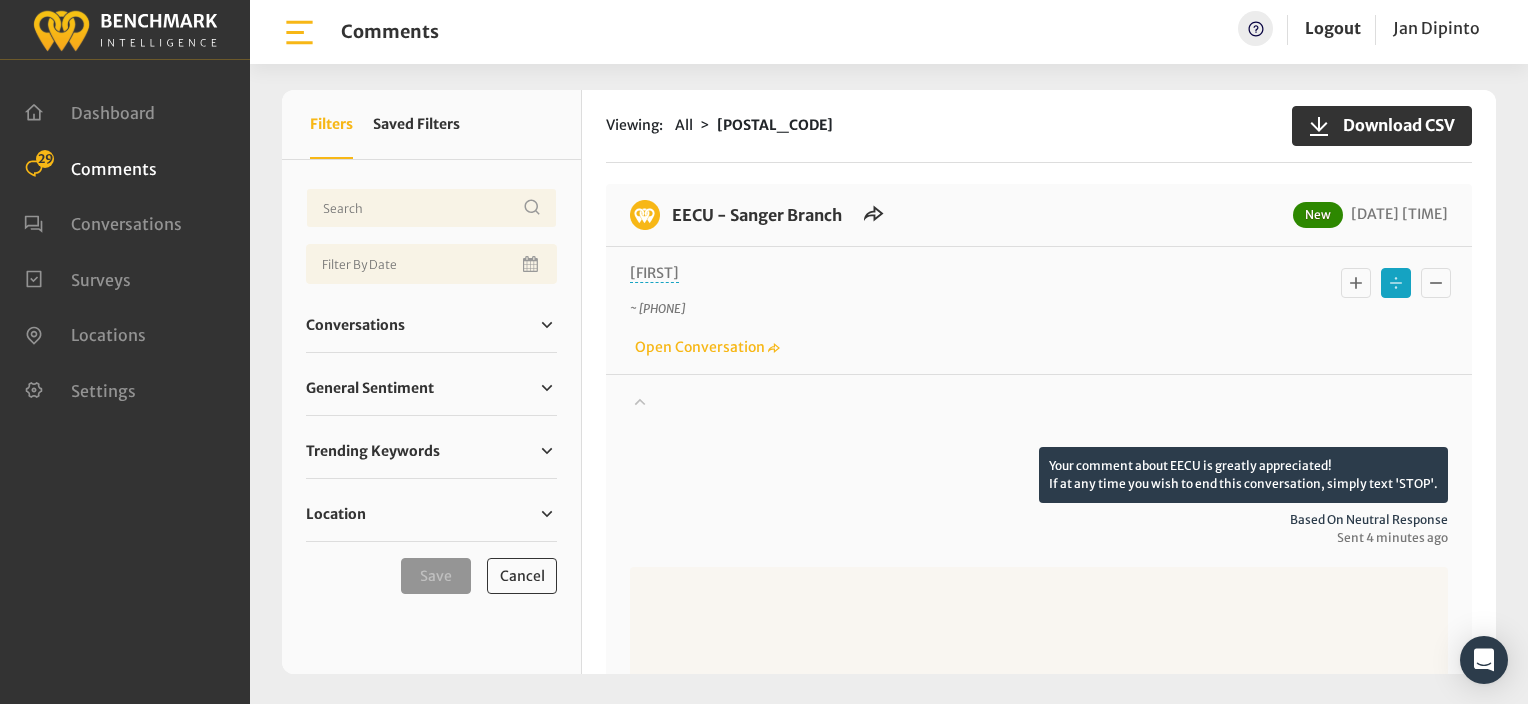 scroll, scrollTop: 0, scrollLeft: 0, axis: both 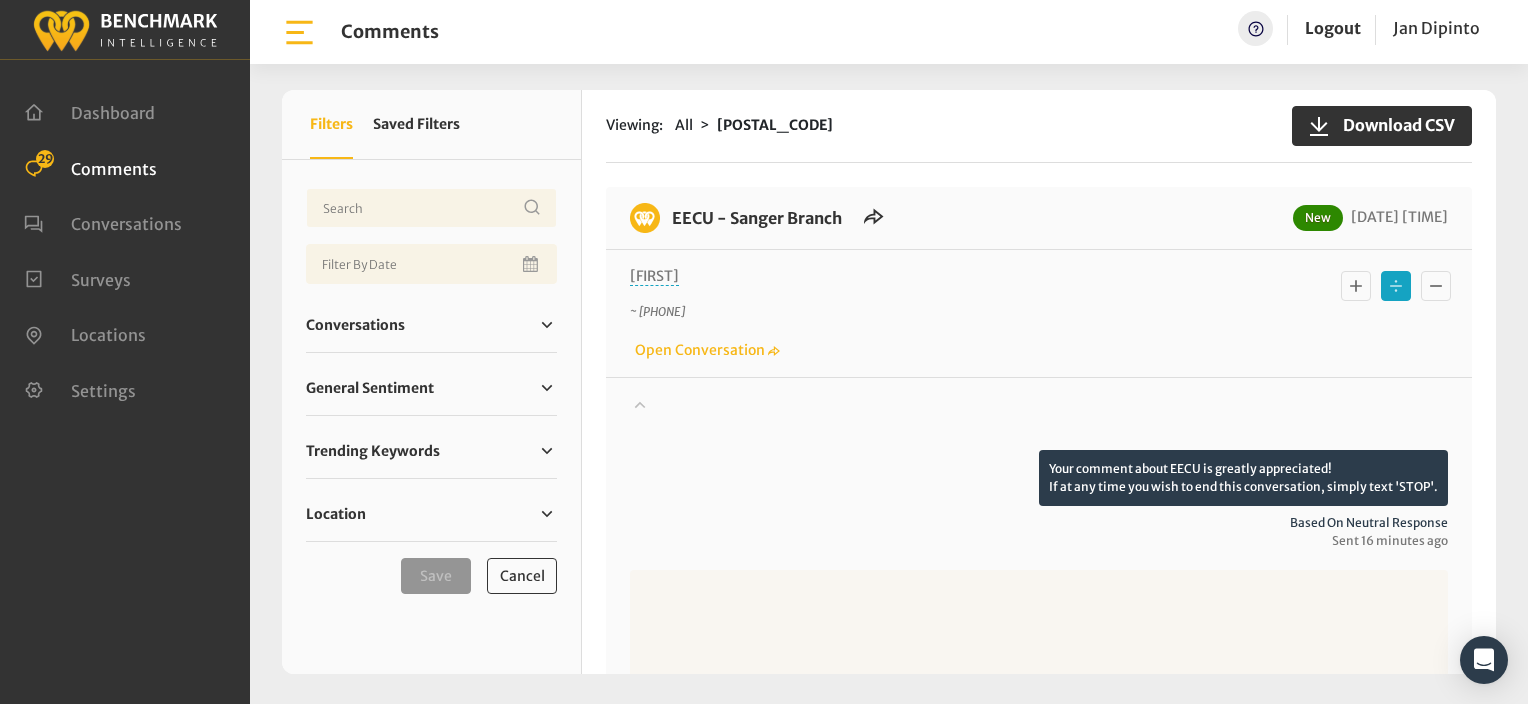 click on "[FIRST]" 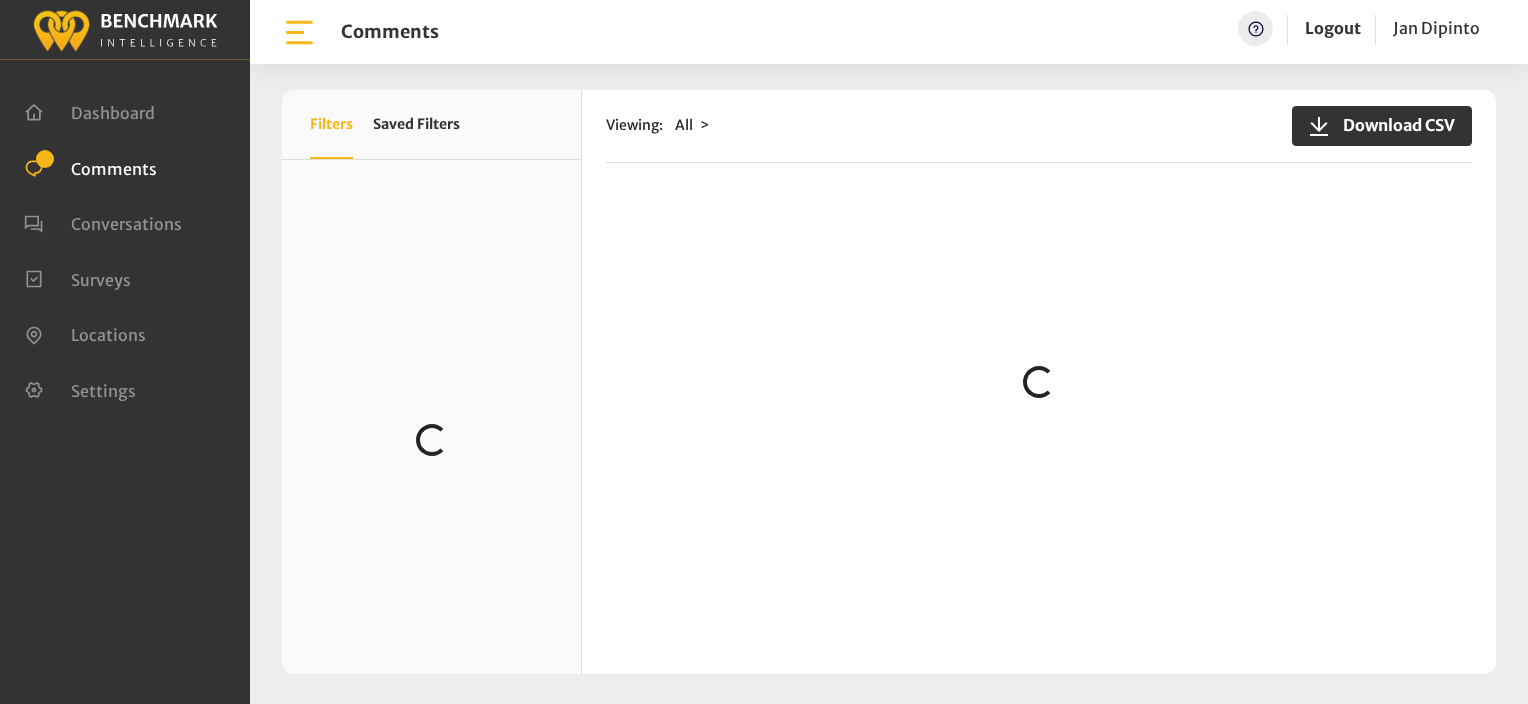 scroll, scrollTop: 0, scrollLeft: 0, axis: both 